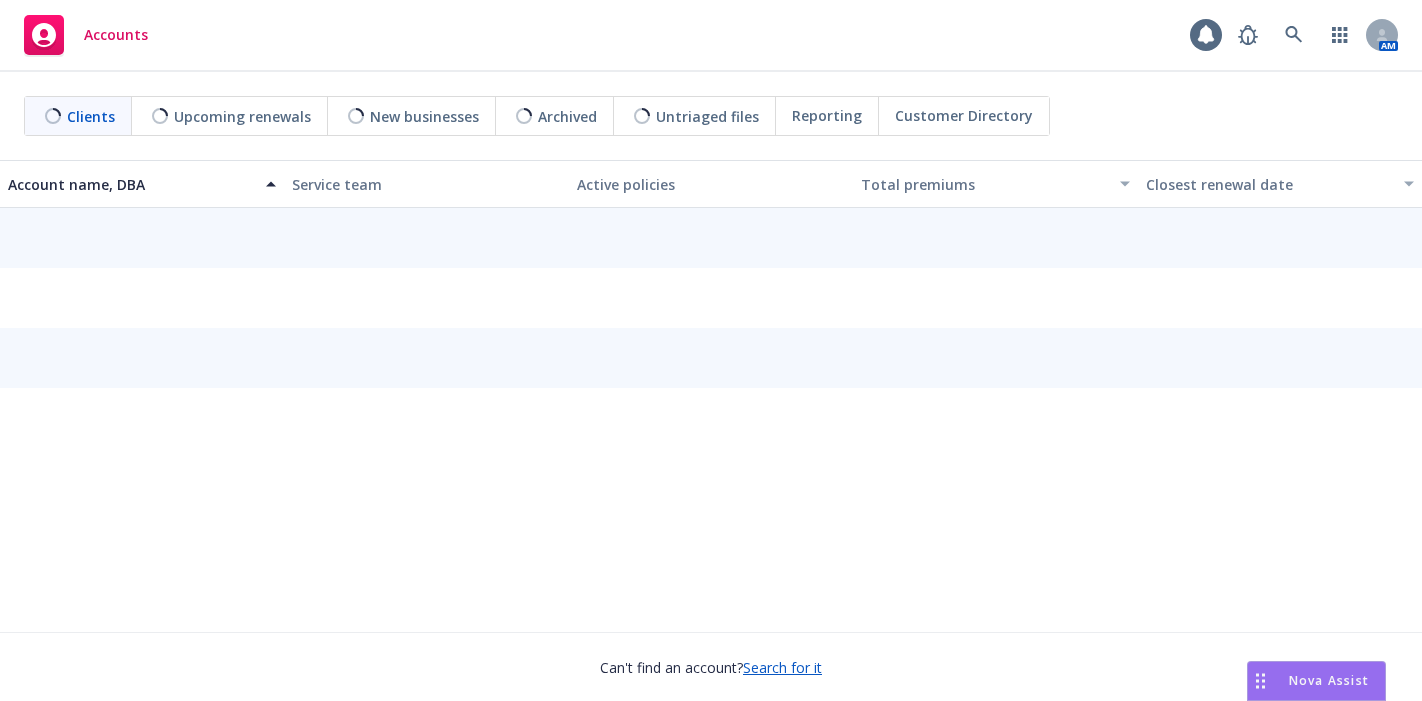 scroll, scrollTop: 0, scrollLeft: 0, axis: both 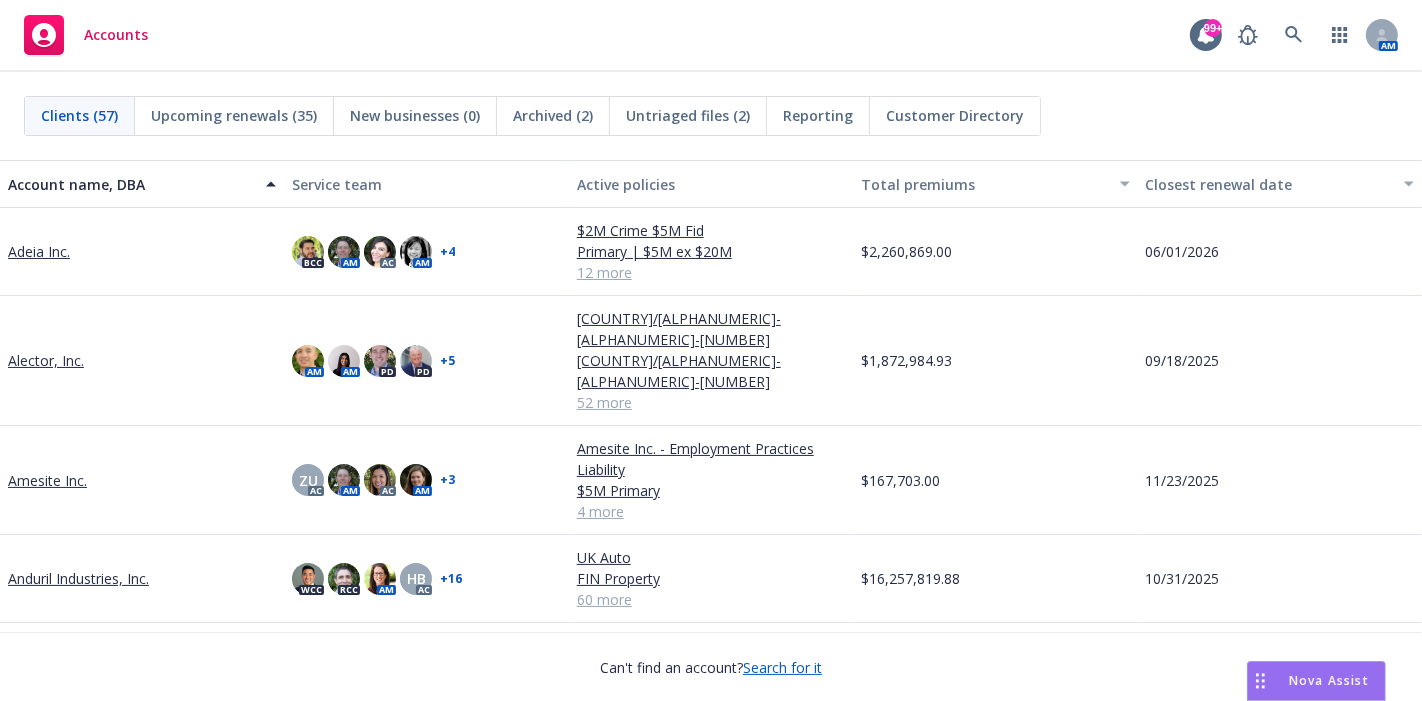 click on "Nova Assist" at bounding box center (1329, 680) 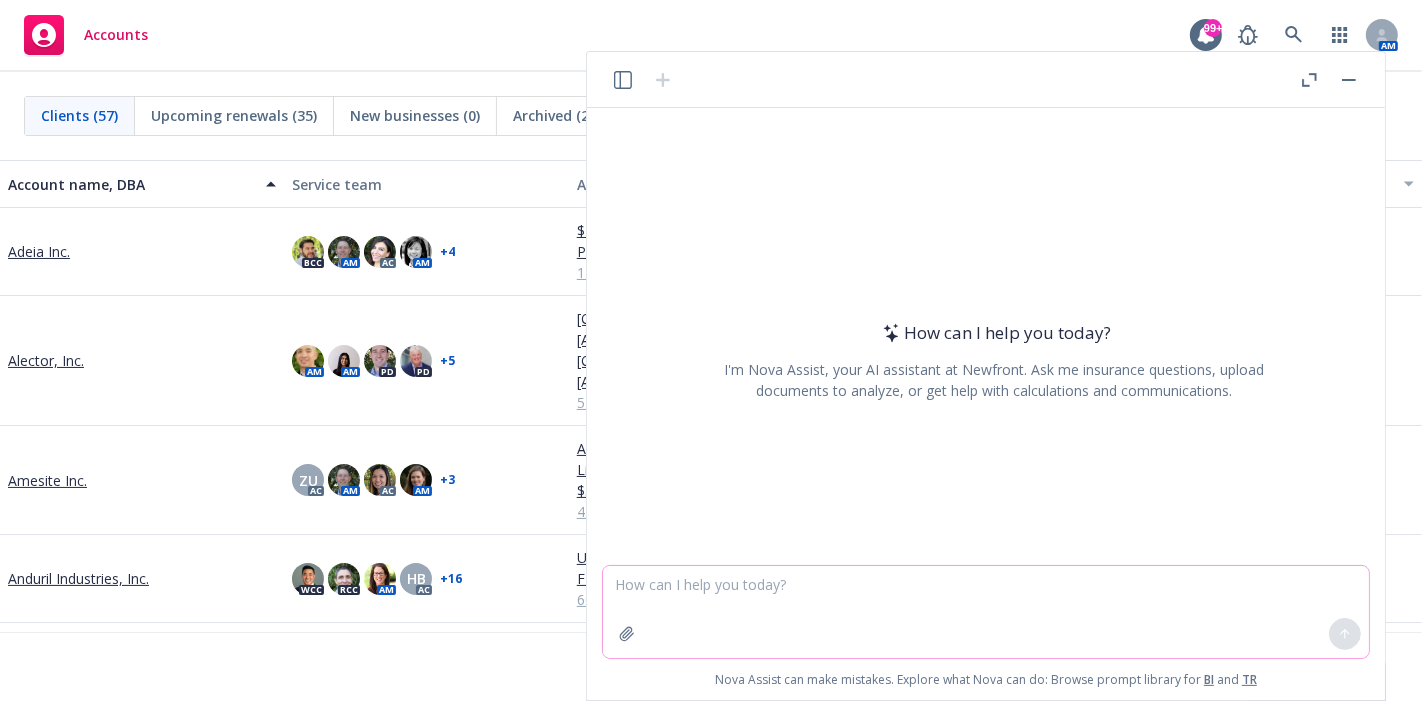 click at bounding box center (986, 612) 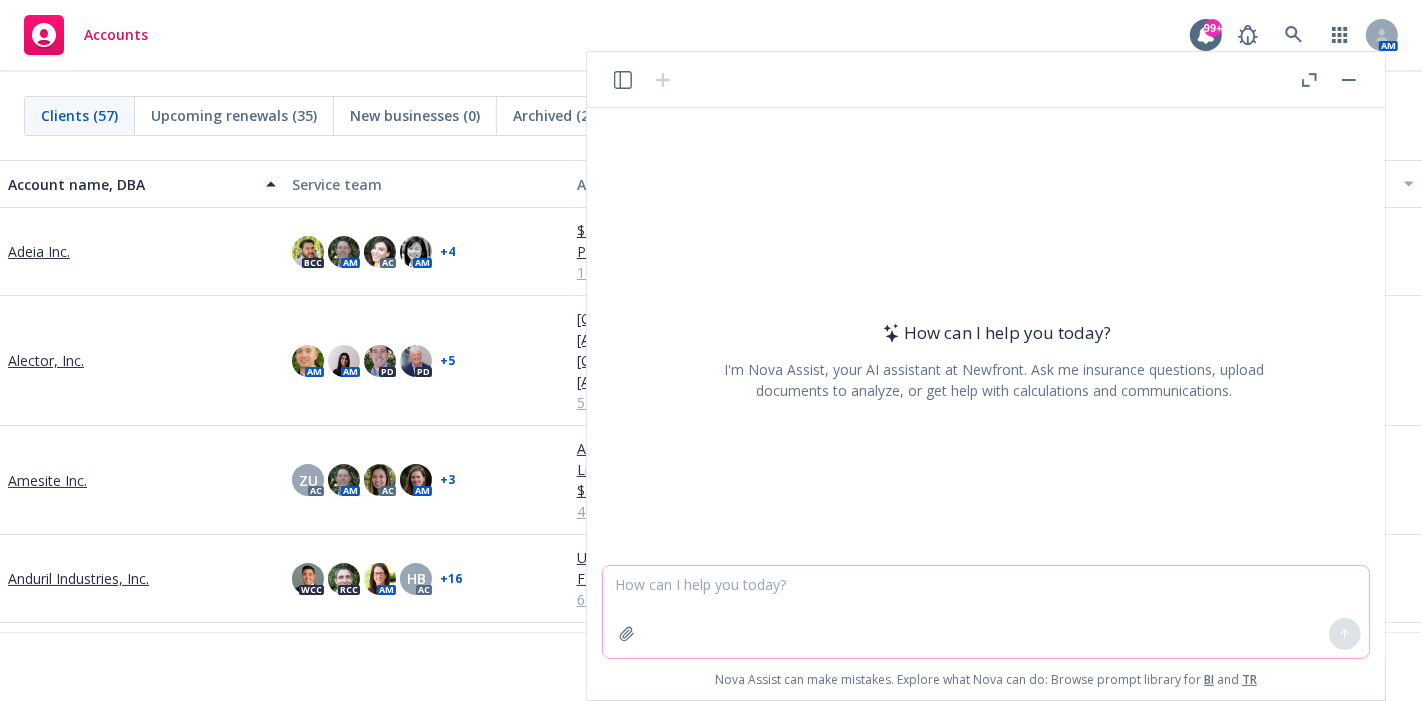 paste on "The D&O market remains favorable for buyers though the level of premium of improvements have tapered compared to the past few years" 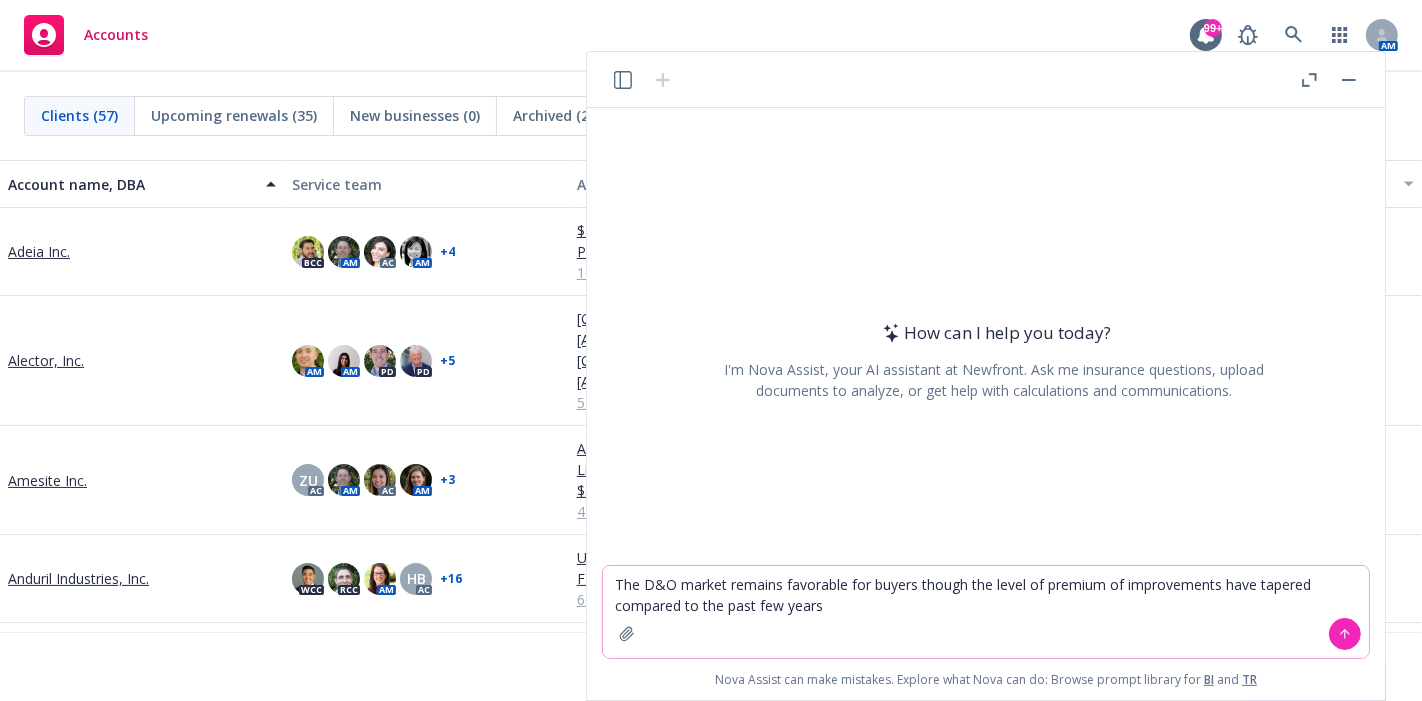 click on "The D&O market remains favorable for buyers though the level of premium of improvements have tapered compared to the past few years" at bounding box center (986, 612) 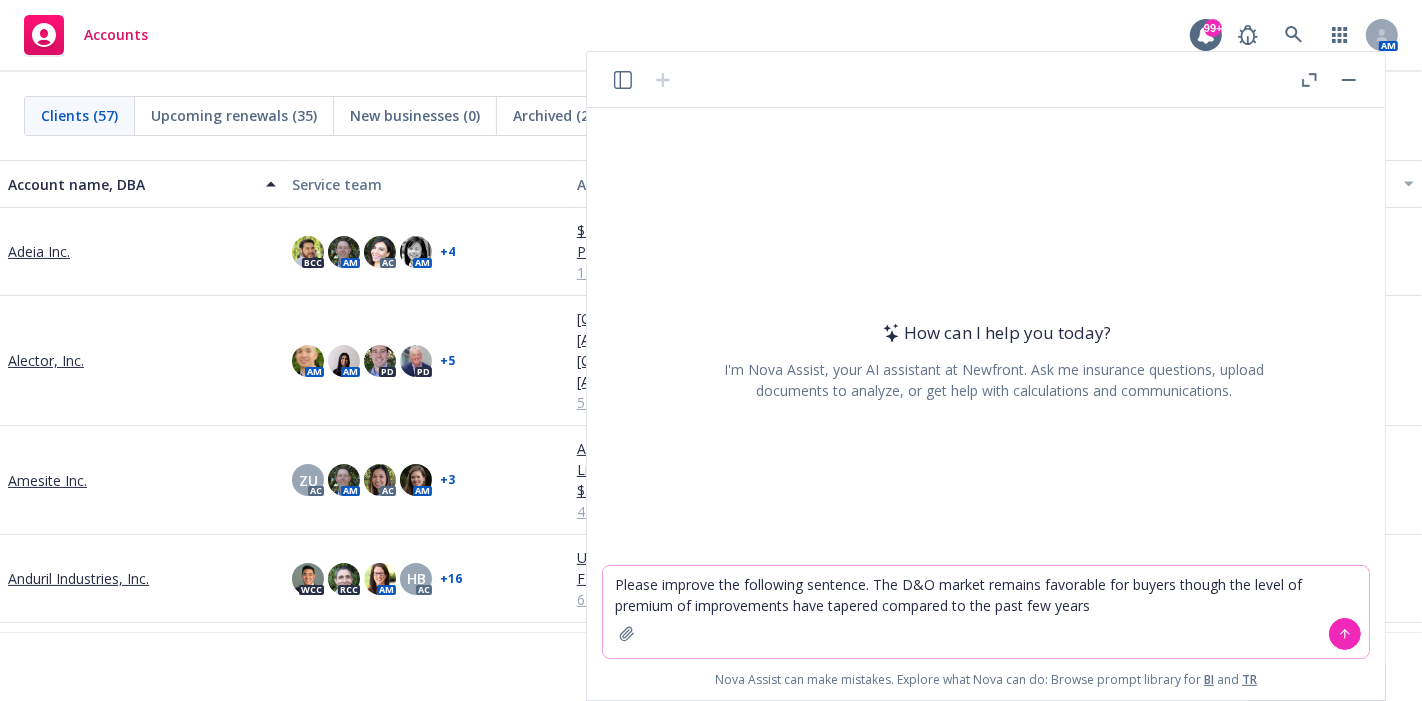 type on "Please improve the following sentence.  The D&O market remains favorable for buyers though the level of premium of improvements have tapered compared to the past few years" 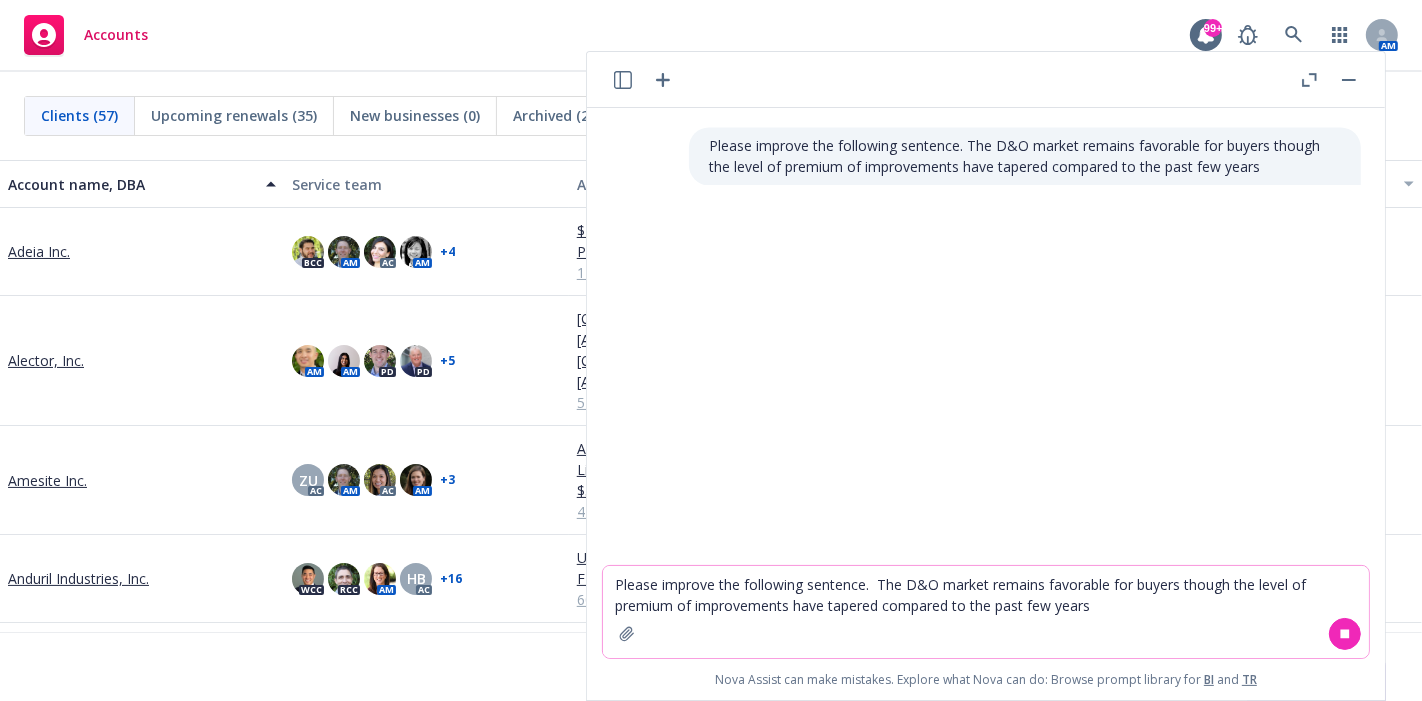 type 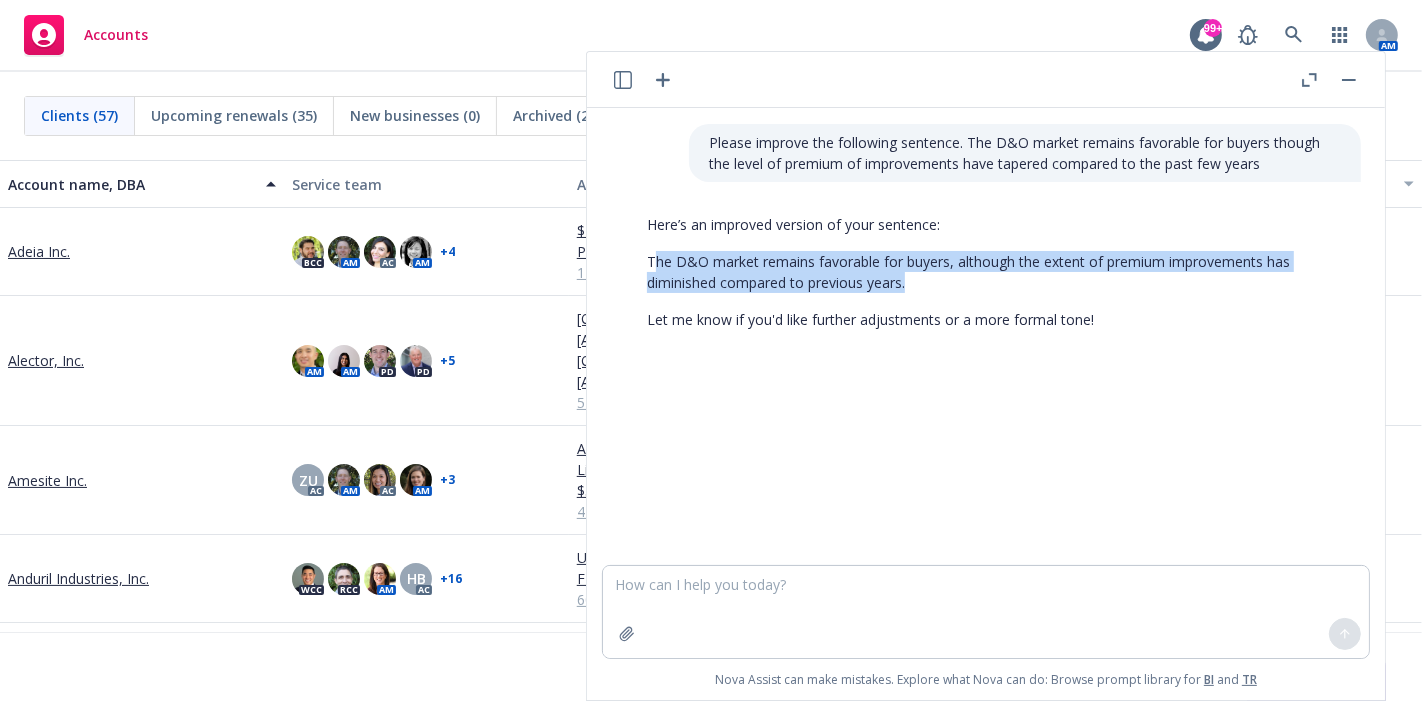 drag, startPoint x: 905, startPoint y: 284, endPoint x: 655, endPoint y: 257, distance: 251.45377 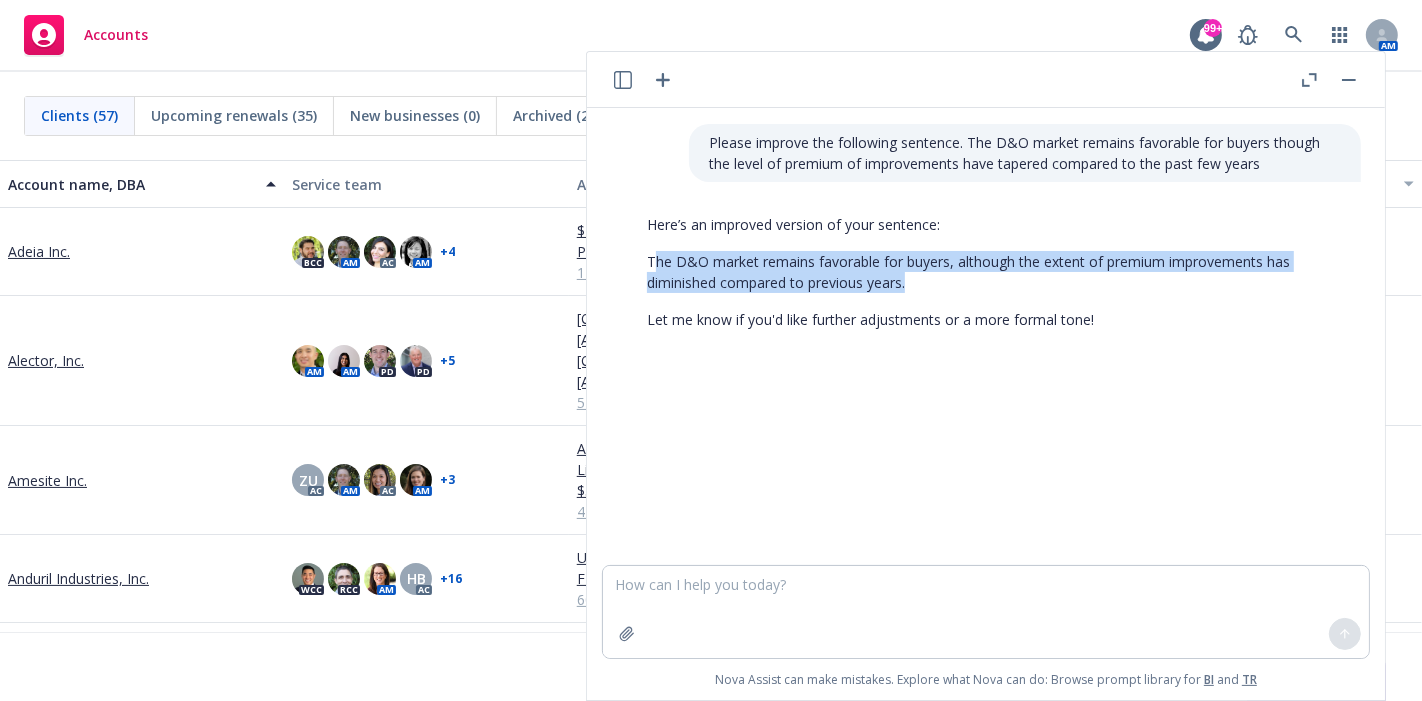 click on "The D&O market remains favorable for buyers, although the extent of premium improvements has diminished compared to previous years." at bounding box center [994, 272] 